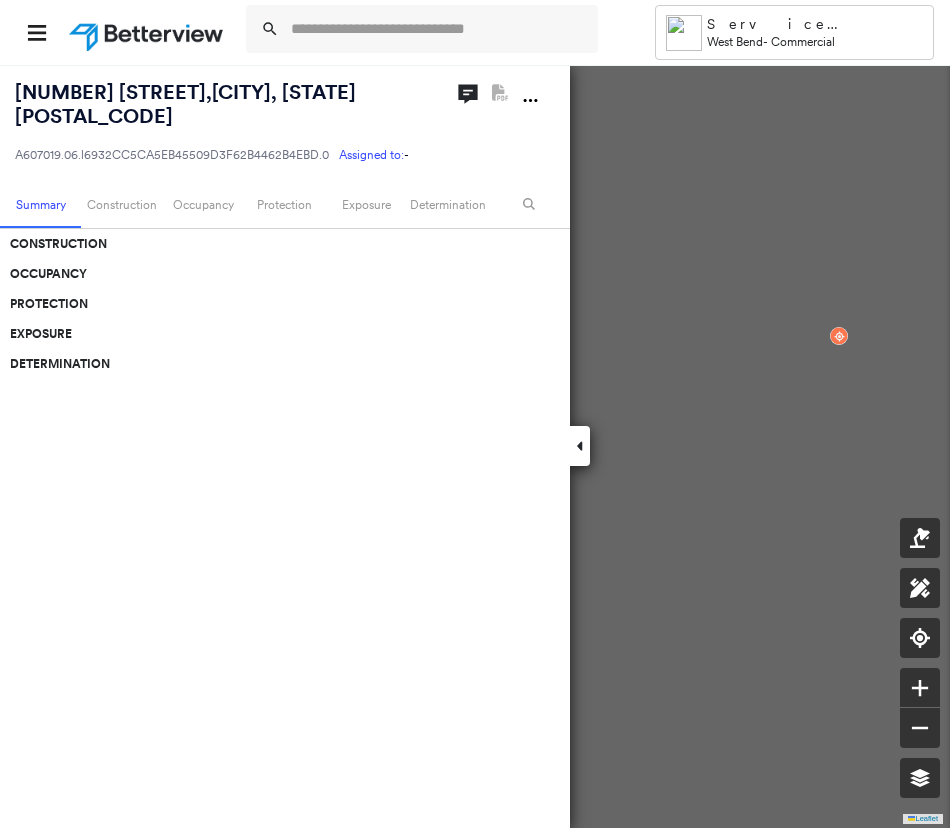 scroll, scrollTop: 0, scrollLeft: 0, axis: both 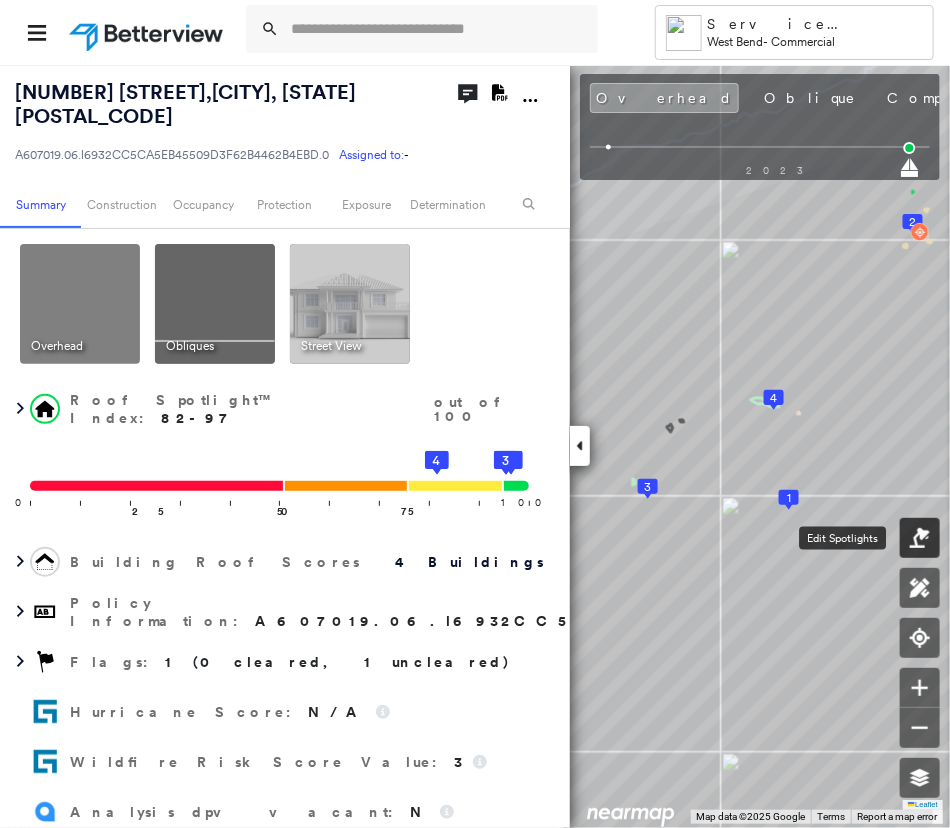 click on "[NUMBER] [STREET] , [CITY], [STATE] [POSTAL_CODE] [ALPHANUMERIC_ID] Assigned to: - Assigned to: - [ALPHANUMERIC_ID] Assigned to: - Open Comments Download PDF Report Summary Construction Occupancy Protection Exposure Determination Overhead Obliques Street View Roof Spotlight™ Index : 82-97 out of 100 0 100 25 50 75 1 2 3 4 Building Roof Scores 4 Buildings Policy Information : [ALPHANUMERIC_ID] Flags : 1 (0 cleared, 1 uncleared) Hurricane Score : N/A Wildfire Risk Score Value : 3 Analysis dpv vacant : N Construction Roof Spotlights : Staining, Overhang, Chimney, Vent Property Features : Patio Furniture, Water Hazard, Dumpster Roof Size & Shape : 4 buildings Assessor and MLS Details Property Lookup BuildZoom - Building Permit Data and Analysis Occupancy Ownership Place Detail SmartyStreets - Geocode Smarty Streets - Surrounding Properties Protection Protection Exposure FEMA Risk Index Flood Regional Hazard: 1 5 3" at bounding box center (475, 446) 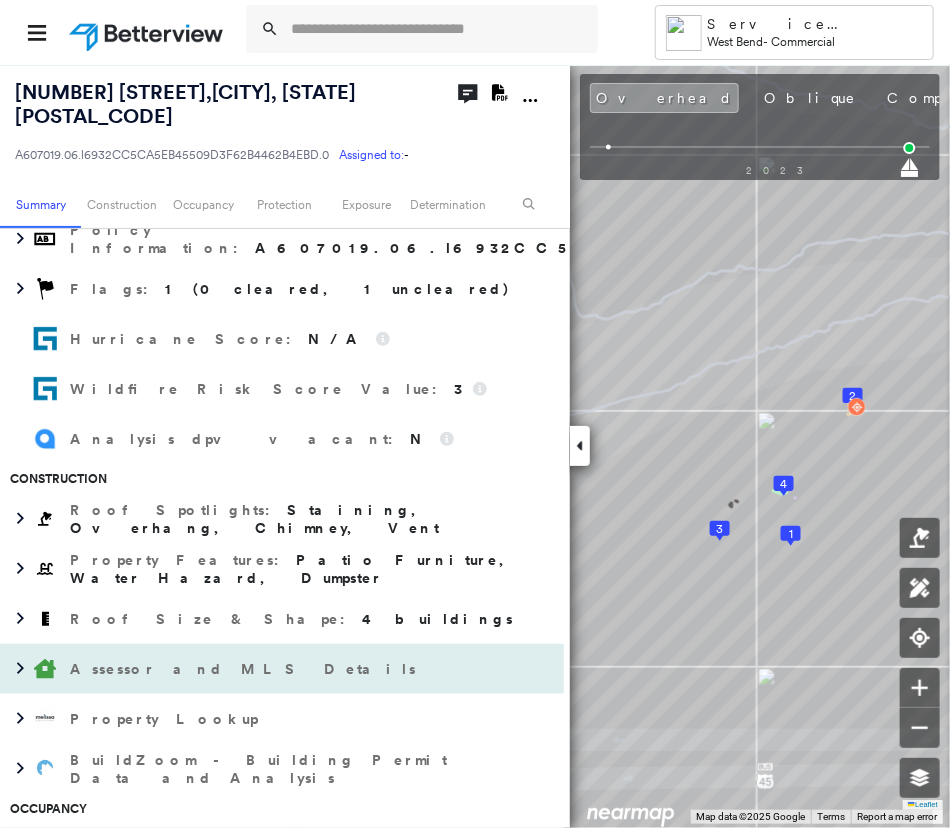 scroll, scrollTop: 400, scrollLeft: 0, axis: vertical 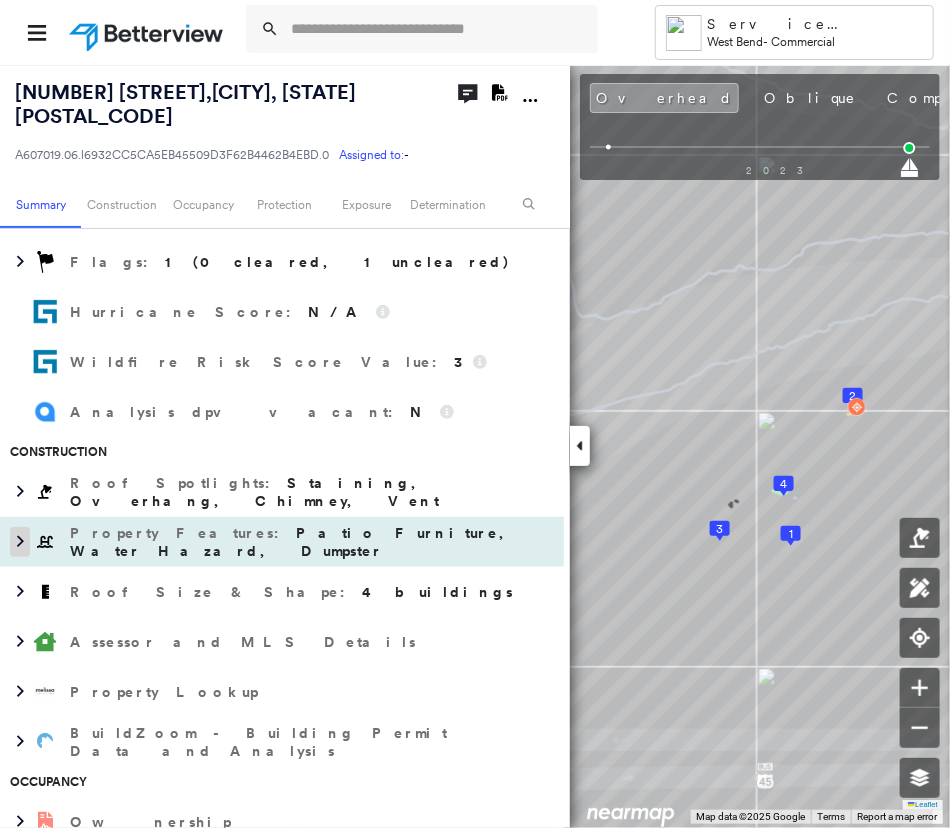 click 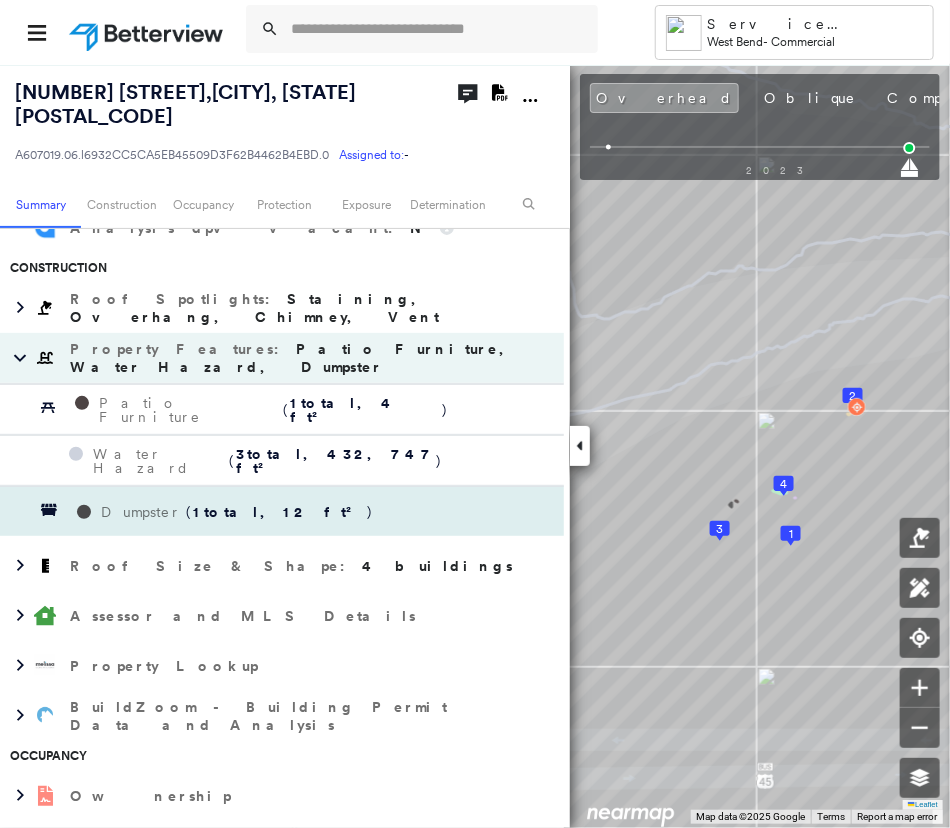 scroll, scrollTop: 600, scrollLeft: 0, axis: vertical 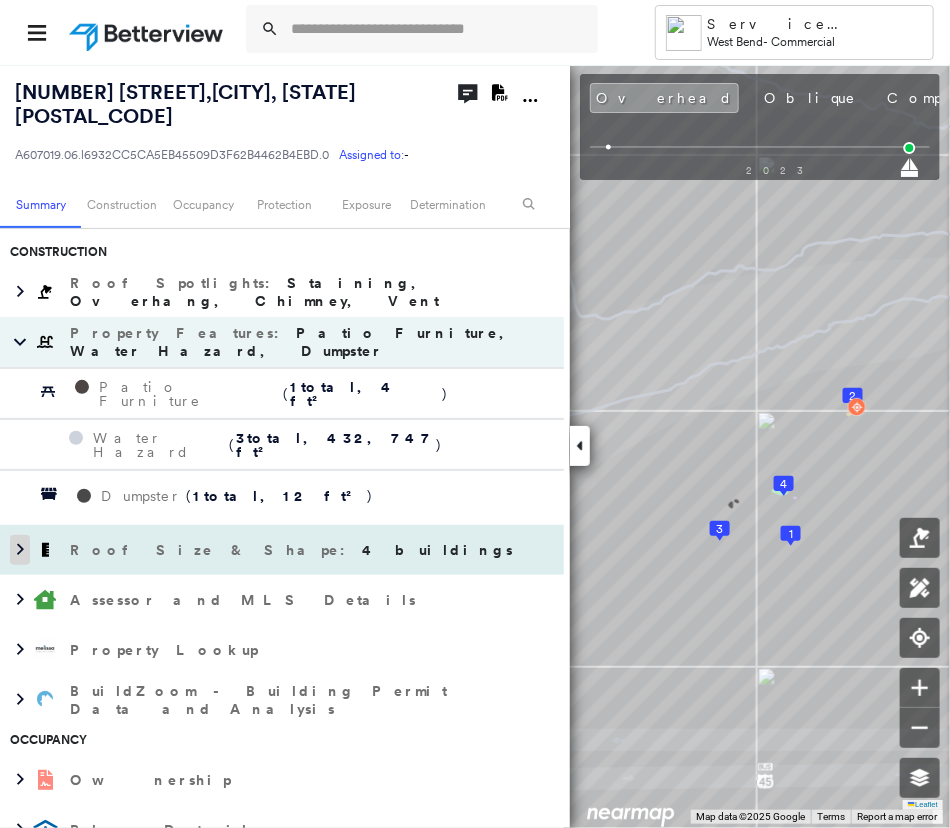 click 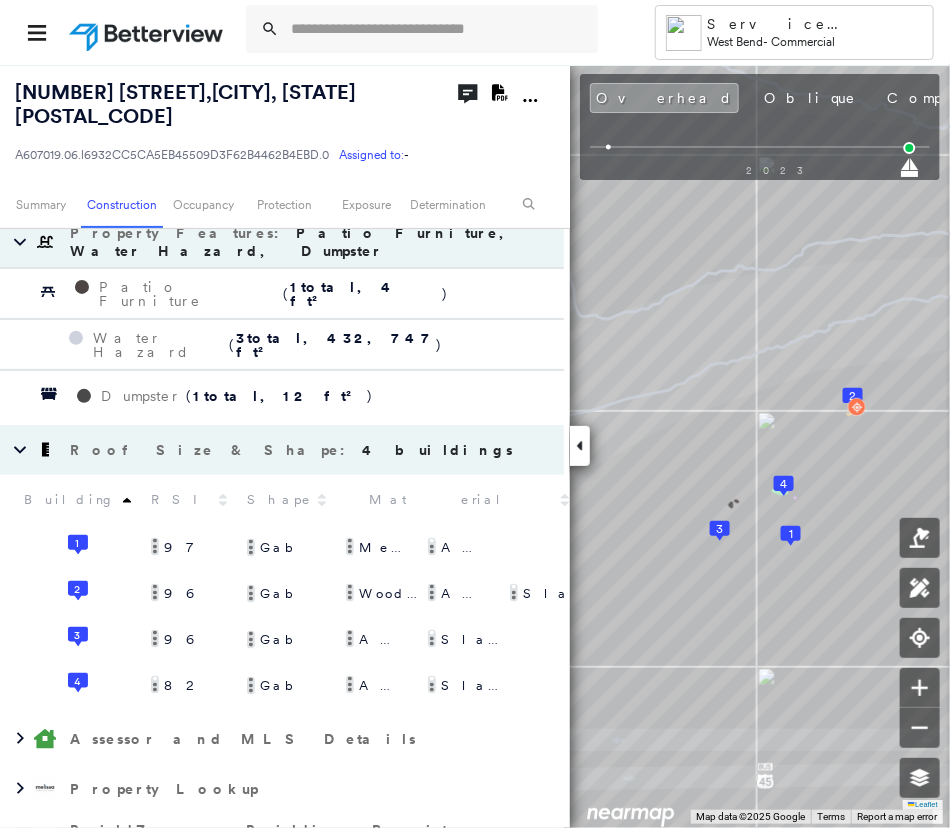 scroll, scrollTop: 900, scrollLeft: 0, axis: vertical 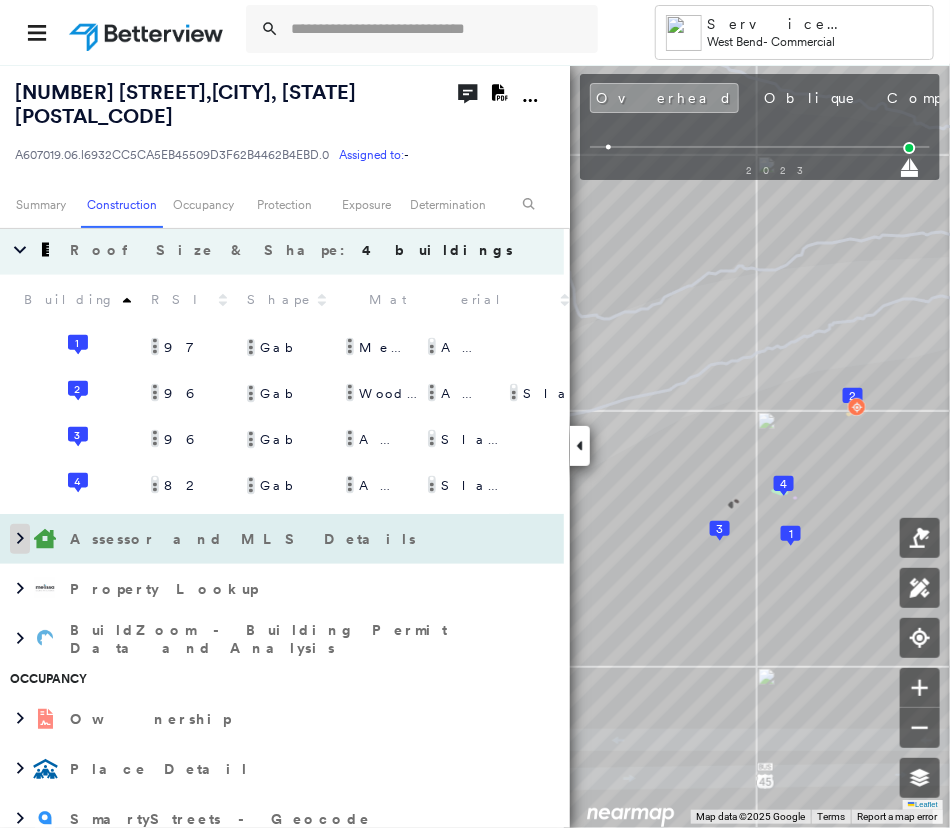 click at bounding box center [20, 539] 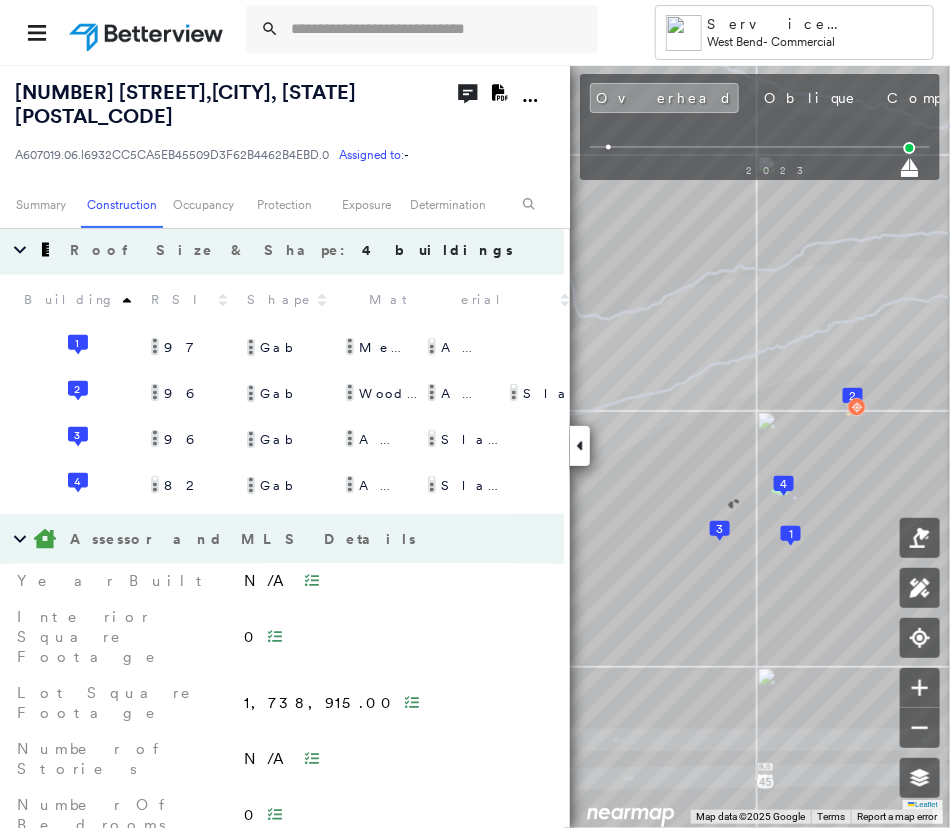scroll, scrollTop: 1200, scrollLeft: 0, axis: vertical 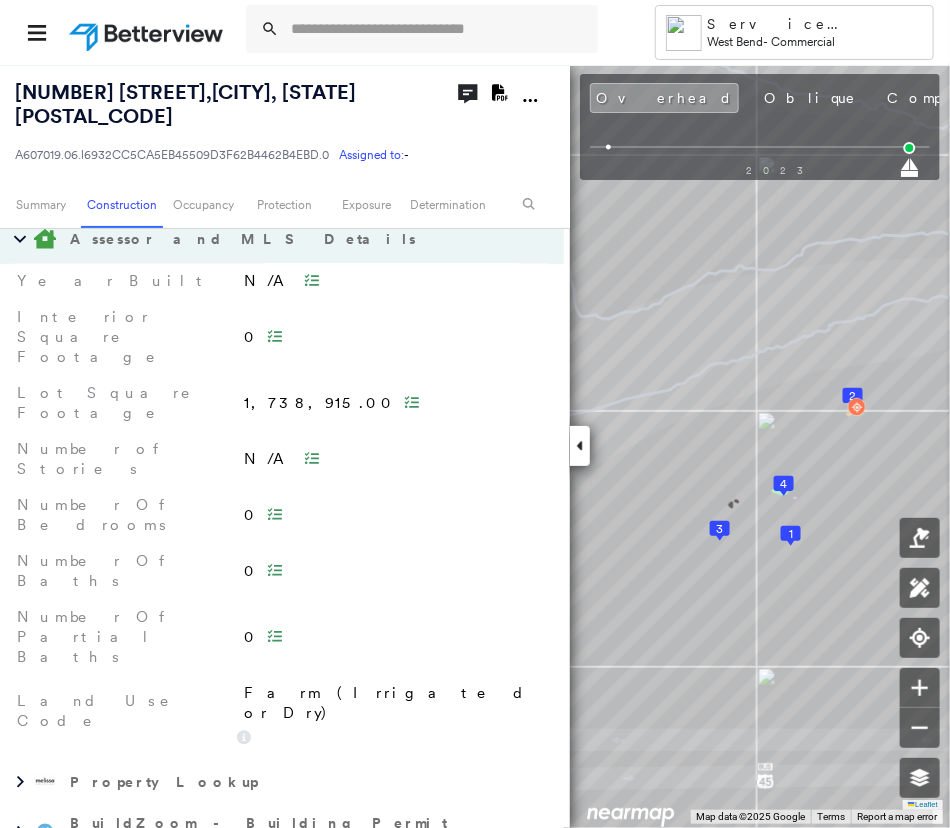 click at bounding box center (20, 913) 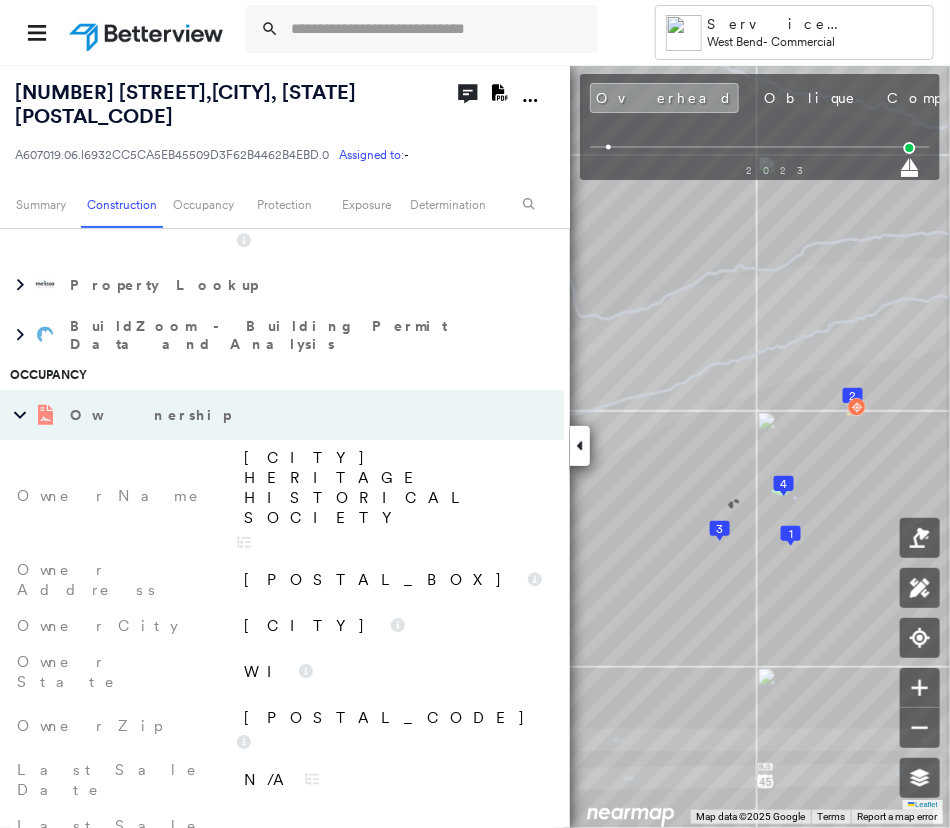 scroll, scrollTop: 1700, scrollLeft: 0, axis: vertical 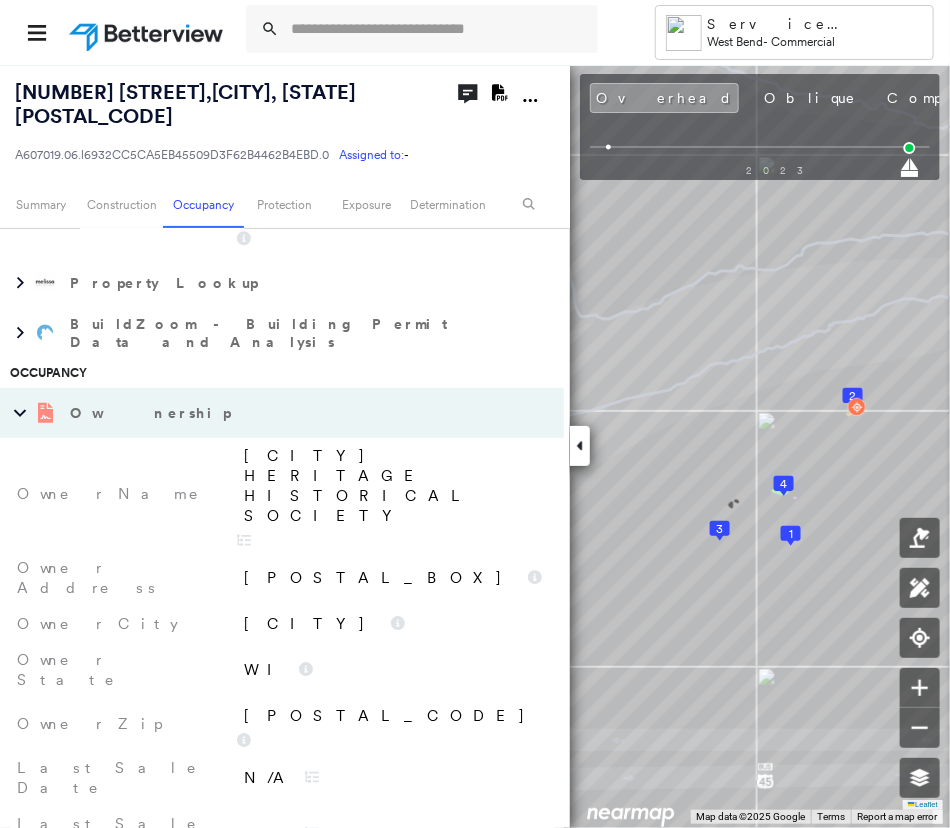 click 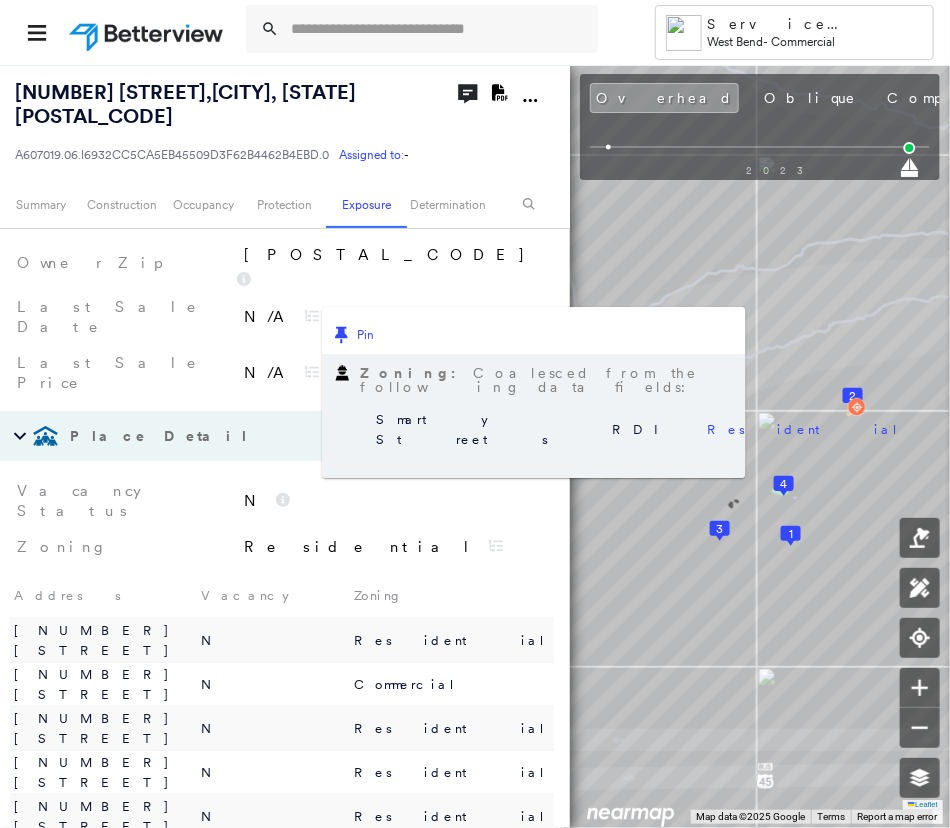 scroll, scrollTop: 2000, scrollLeft: 0, axis: vertical 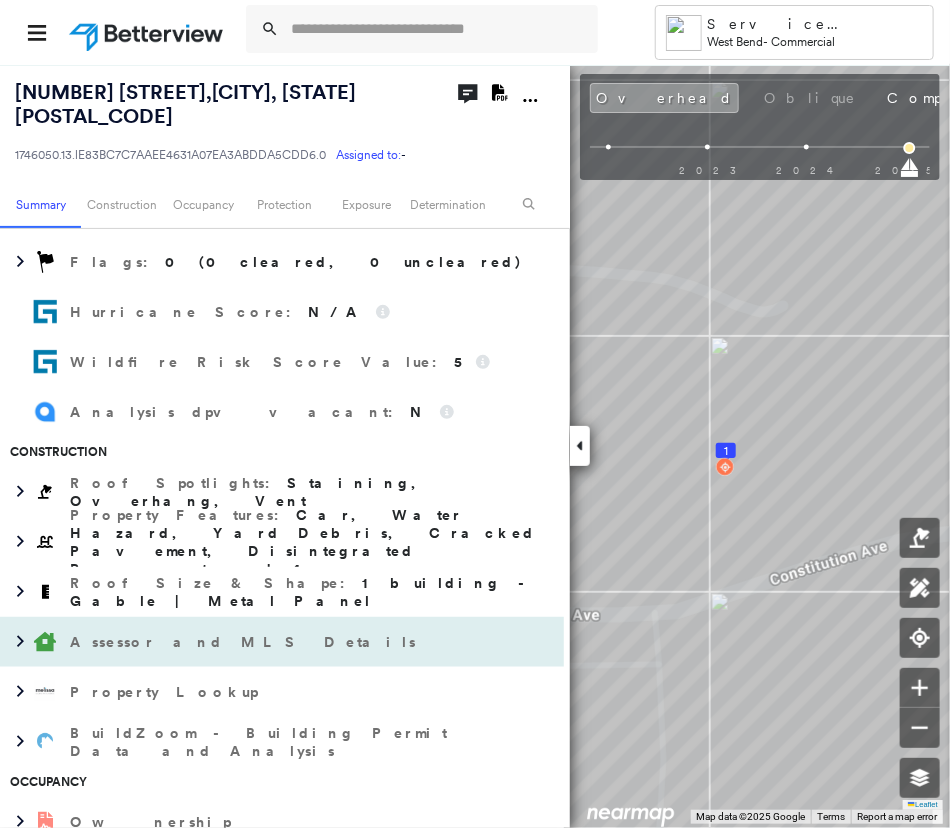 click at bounding box center [15, 642] 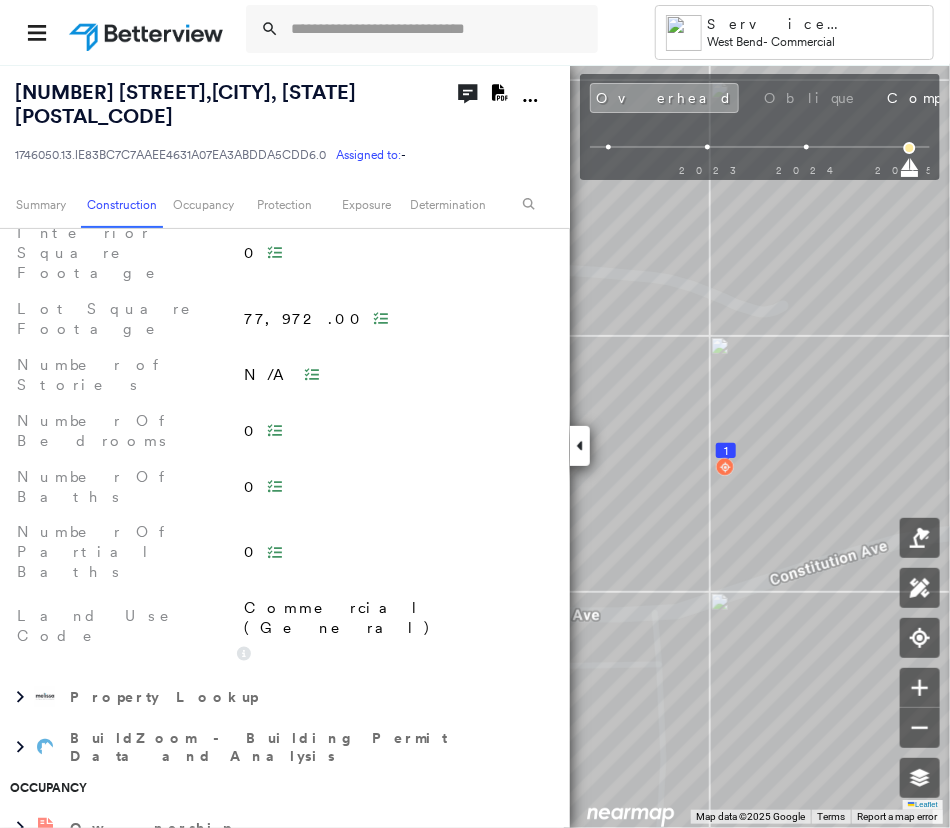 scroll, scrollTop: 900, scrollLeft: 0, axis: vertical 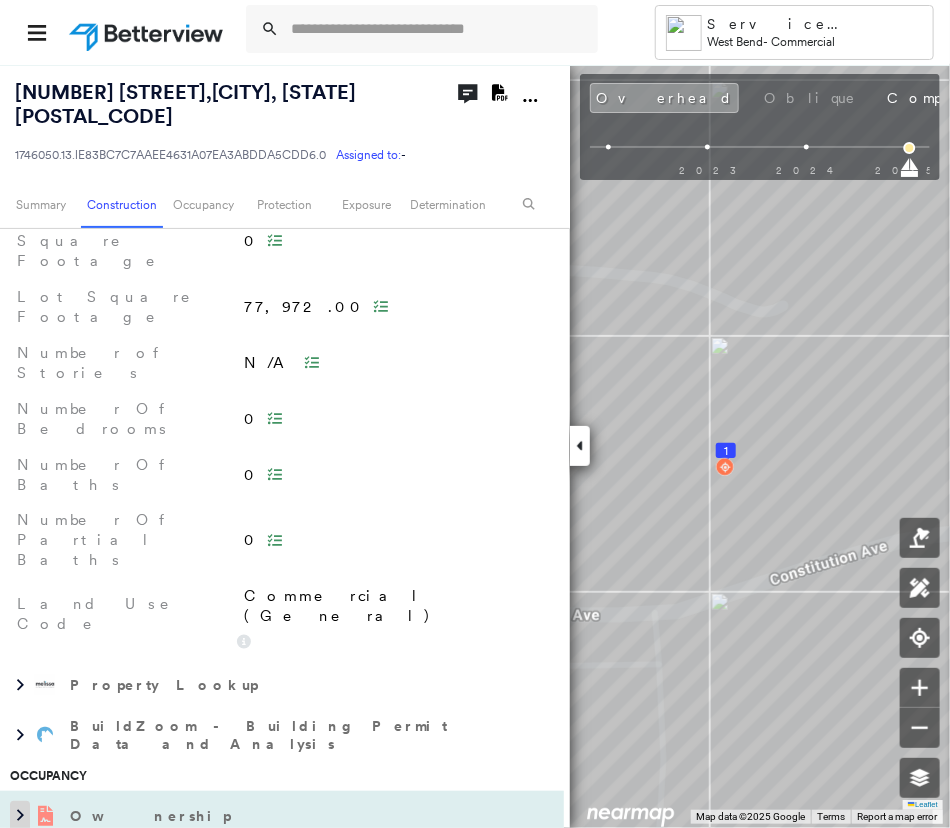 click at bounding box center [20, 816] 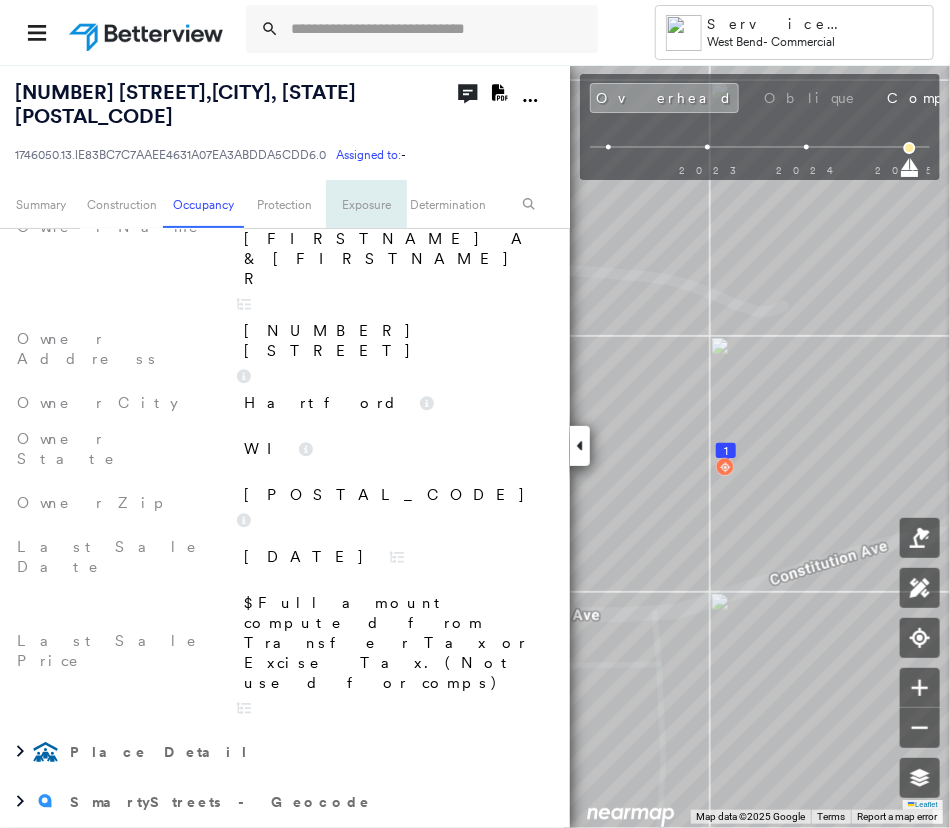 scroll, scrollTop: 2100, scrollLeft: 0, axis: vertical 